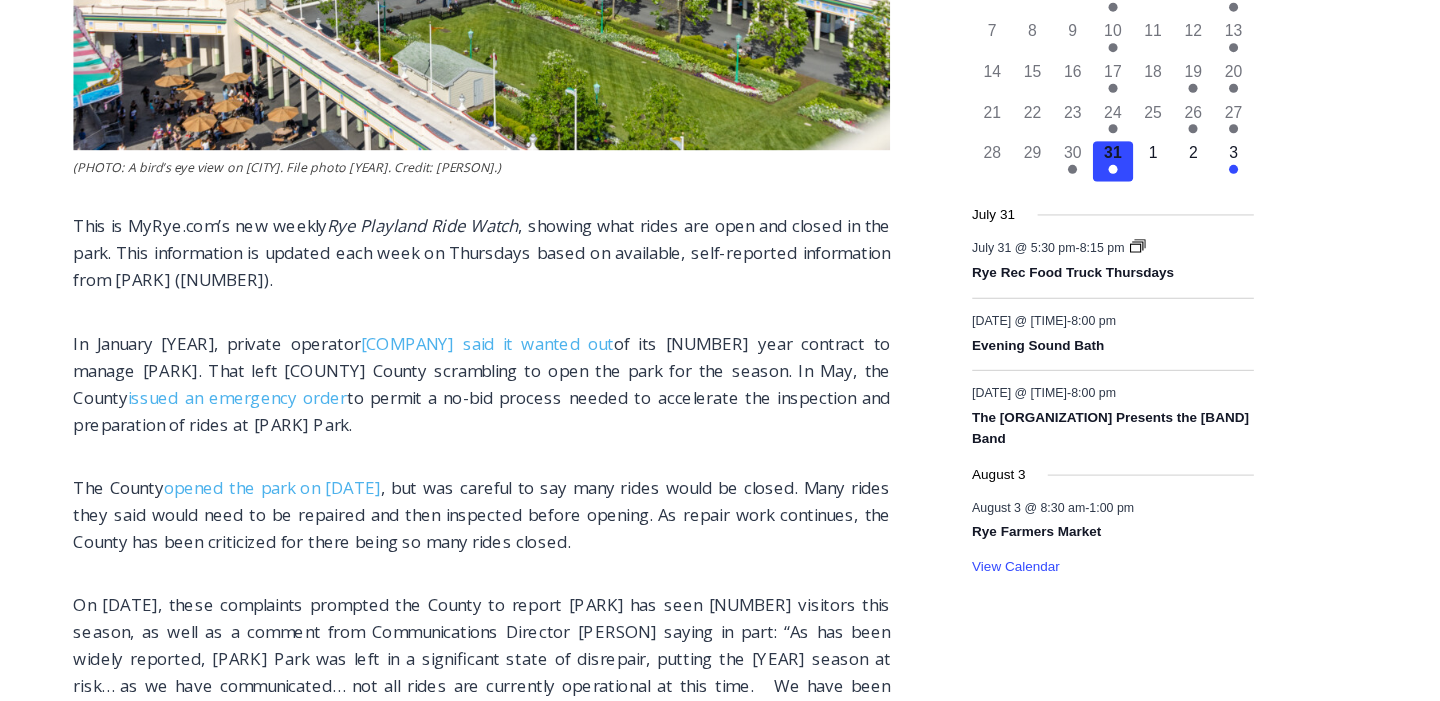 scroll, scrollTop: 808, scrollLeft: 0, axis: vertical 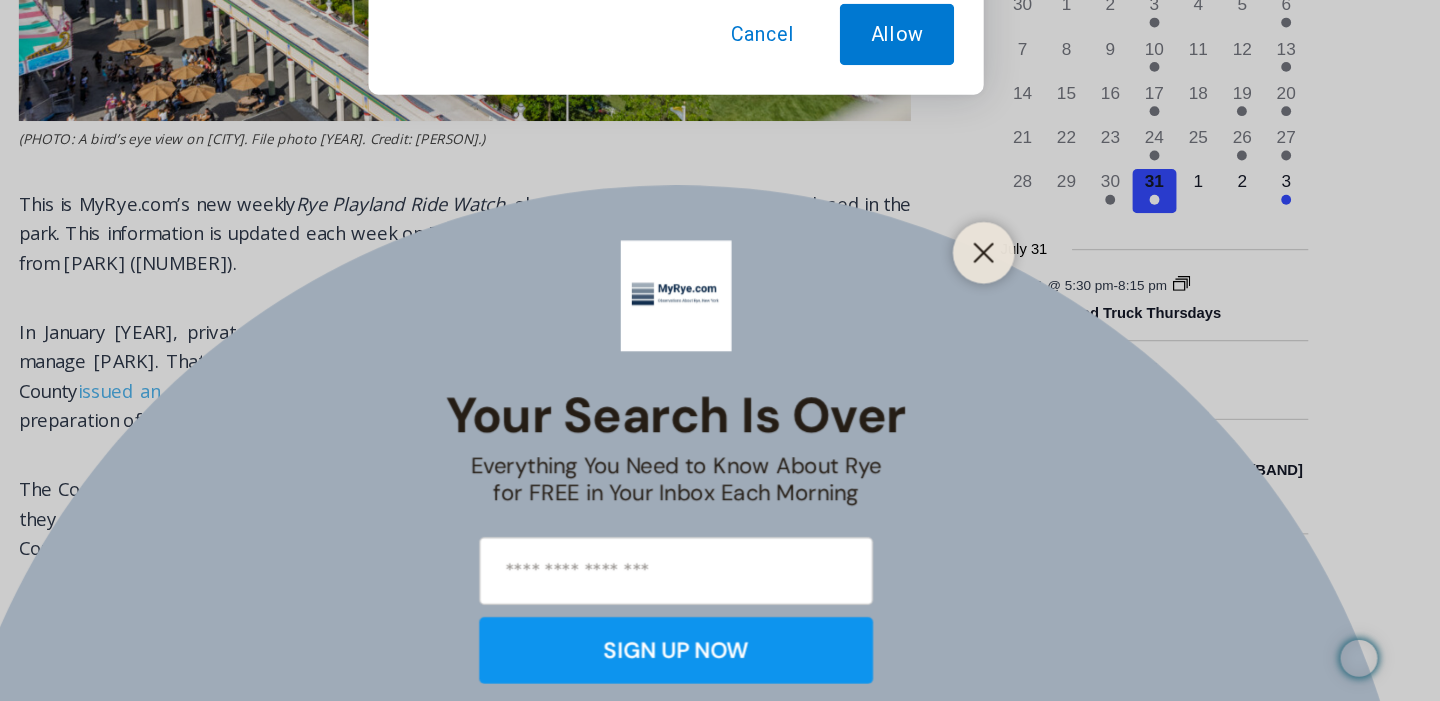 click at bounding box center (970, 306) 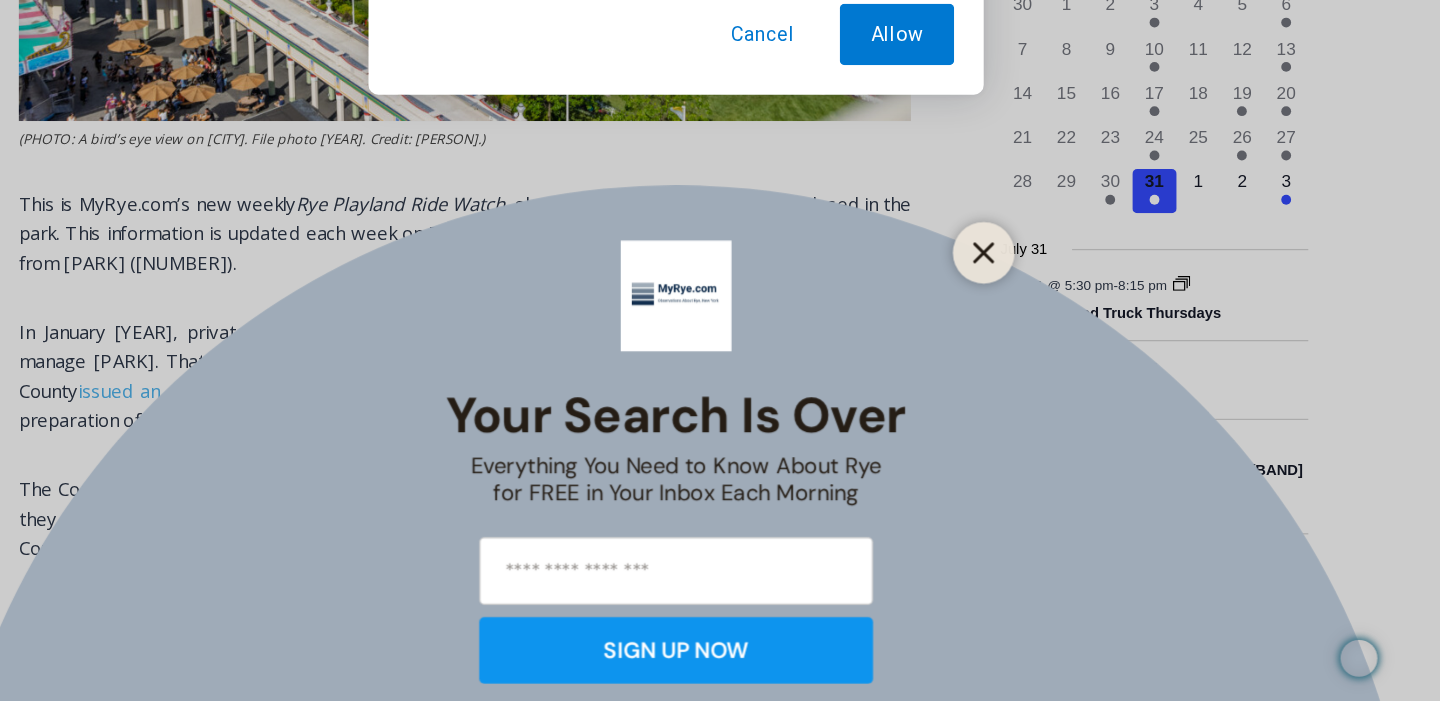 click 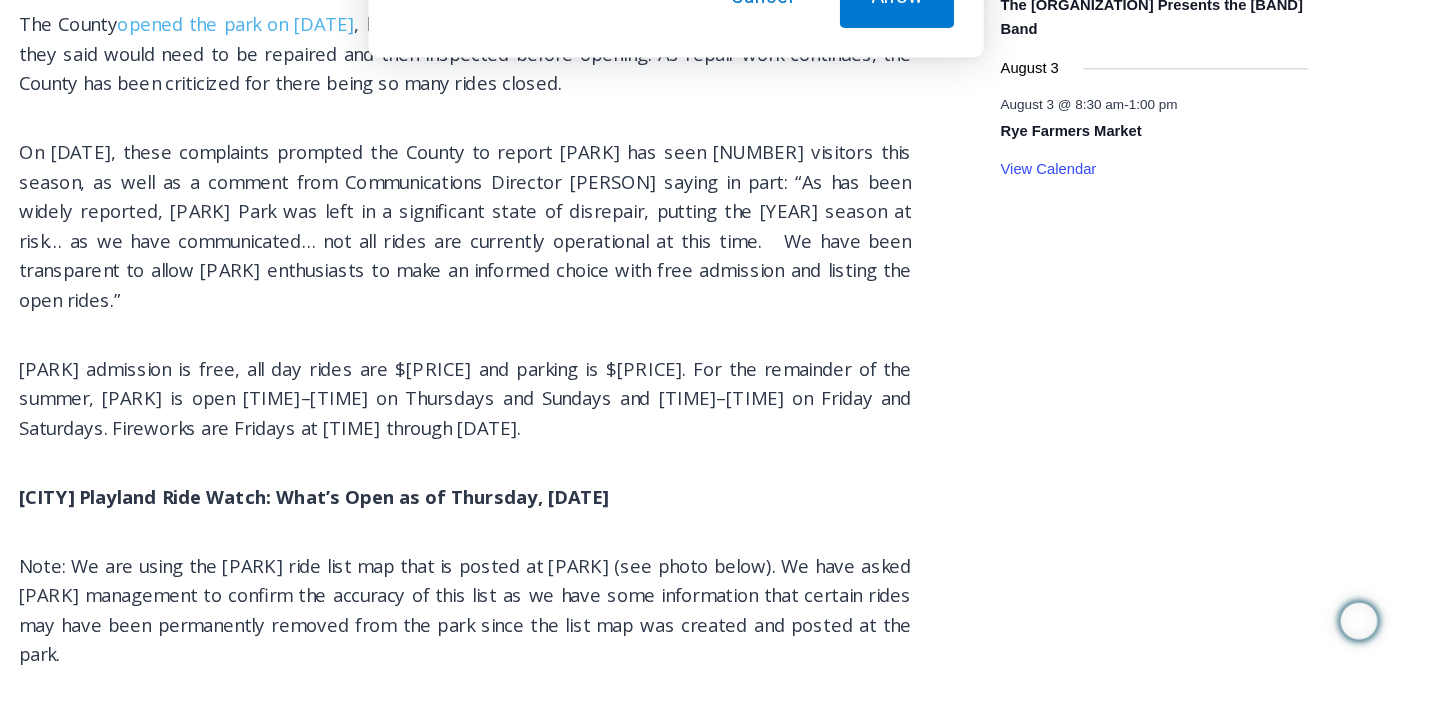 scroll, scrollTop: 1168, scrollLeft: 0, axis: vertical 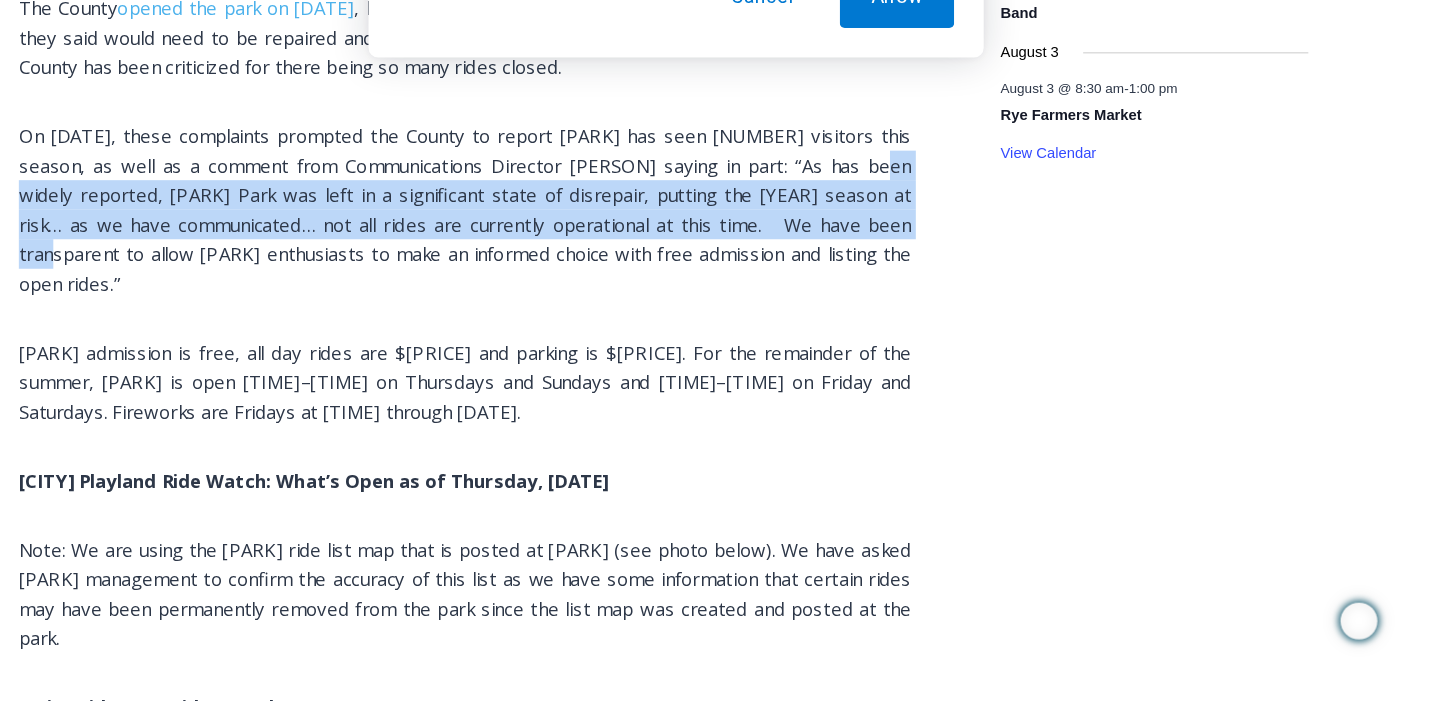 drag, startPoint x: 863, startPoint y: 266, endPoint x: 887, endPoint y: 319, distance: 58.18075 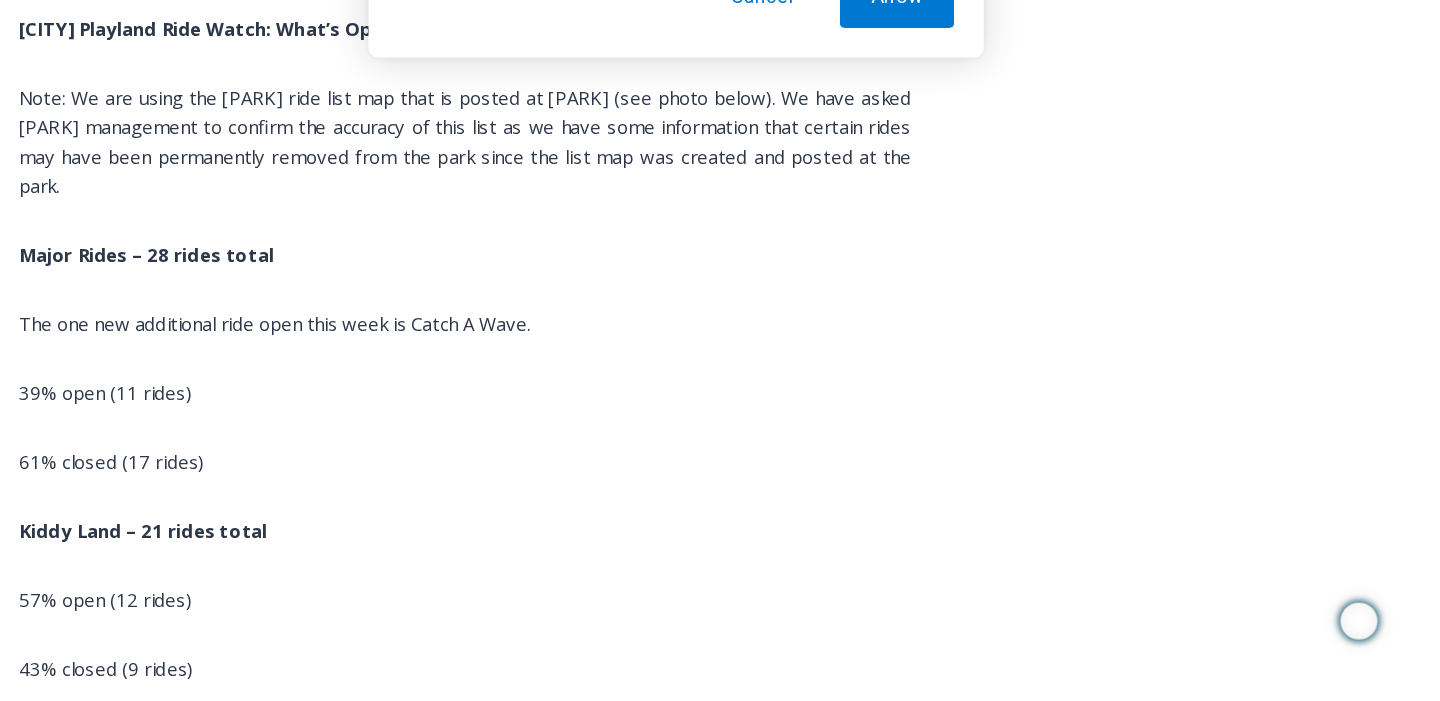 scroll, scrollTop: 1573, scrollLeft: 0, axis: vertical 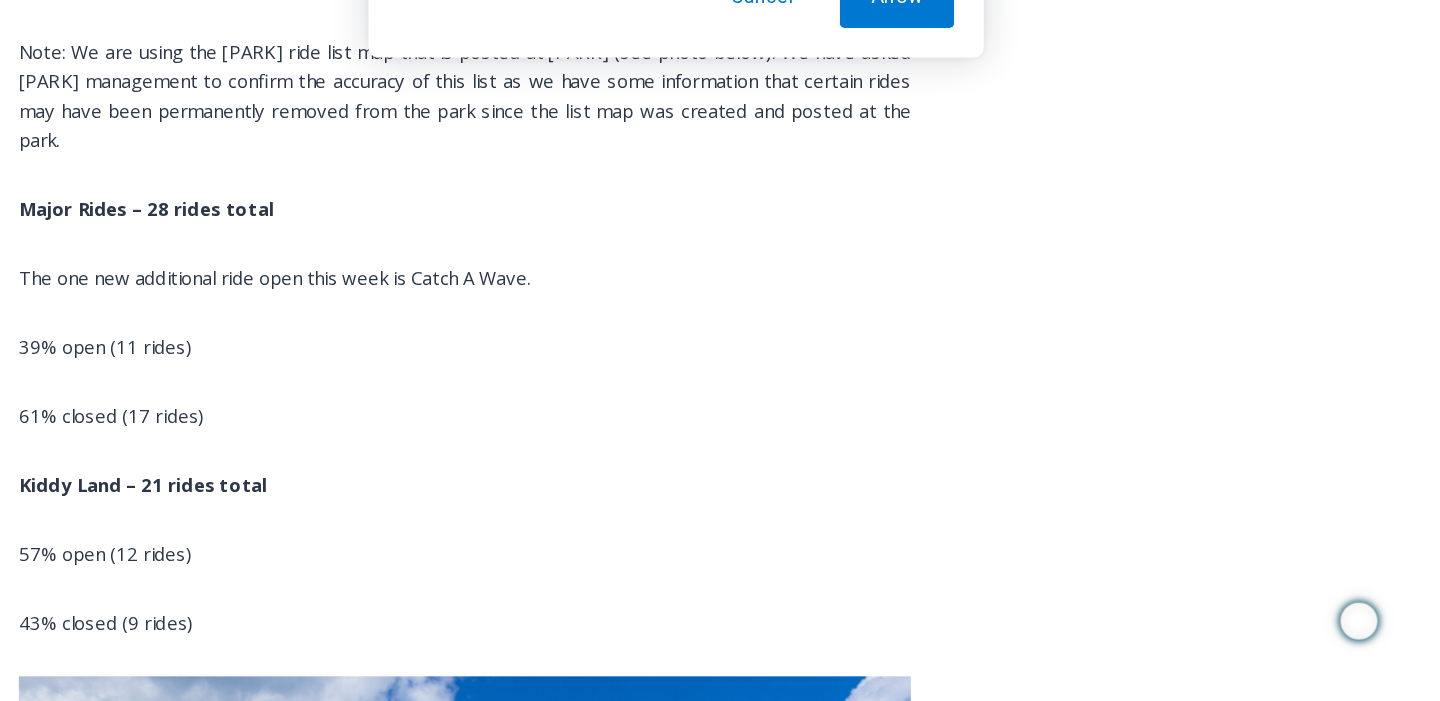 click on "The one new additional ride open this week is Catch A Wave." at bounding box center [548, 357] 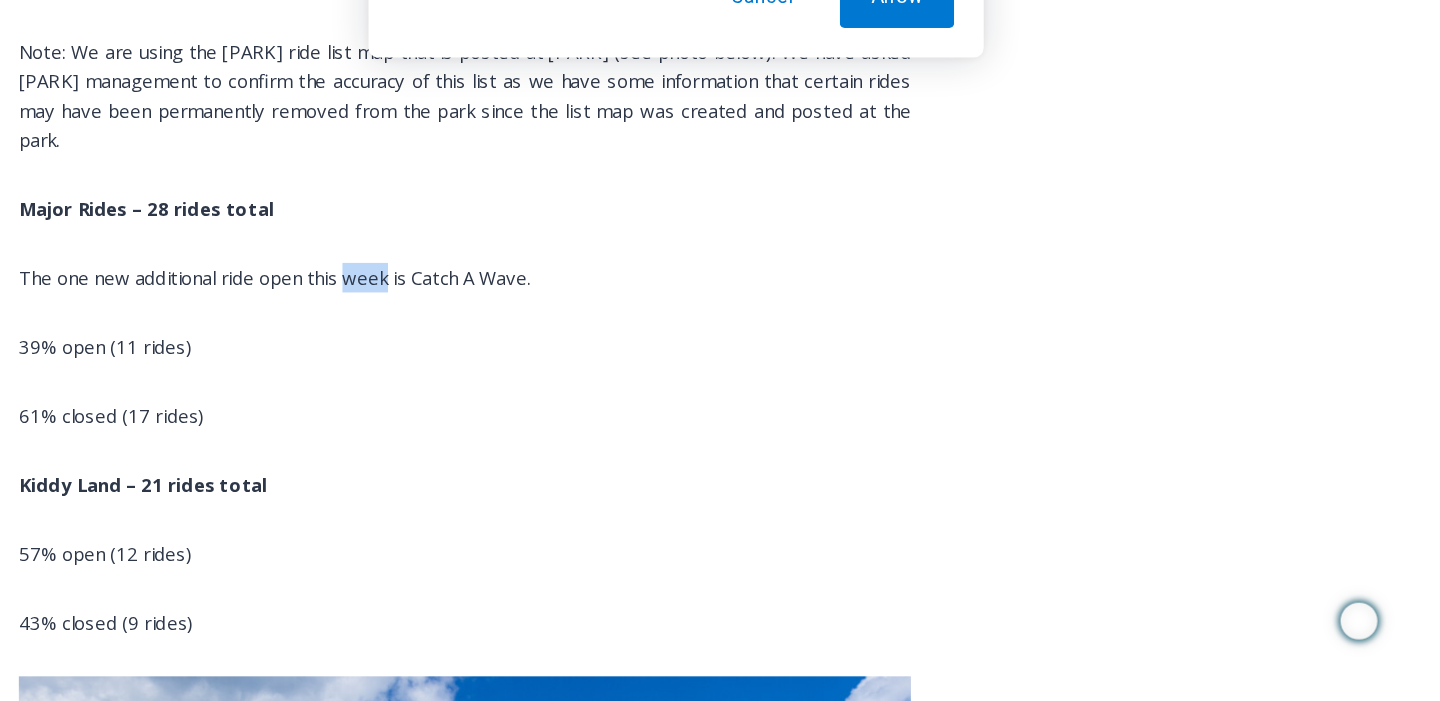 click on "The one new additional ride open this week is Catch A Wave." at bounding box center (548, 357) 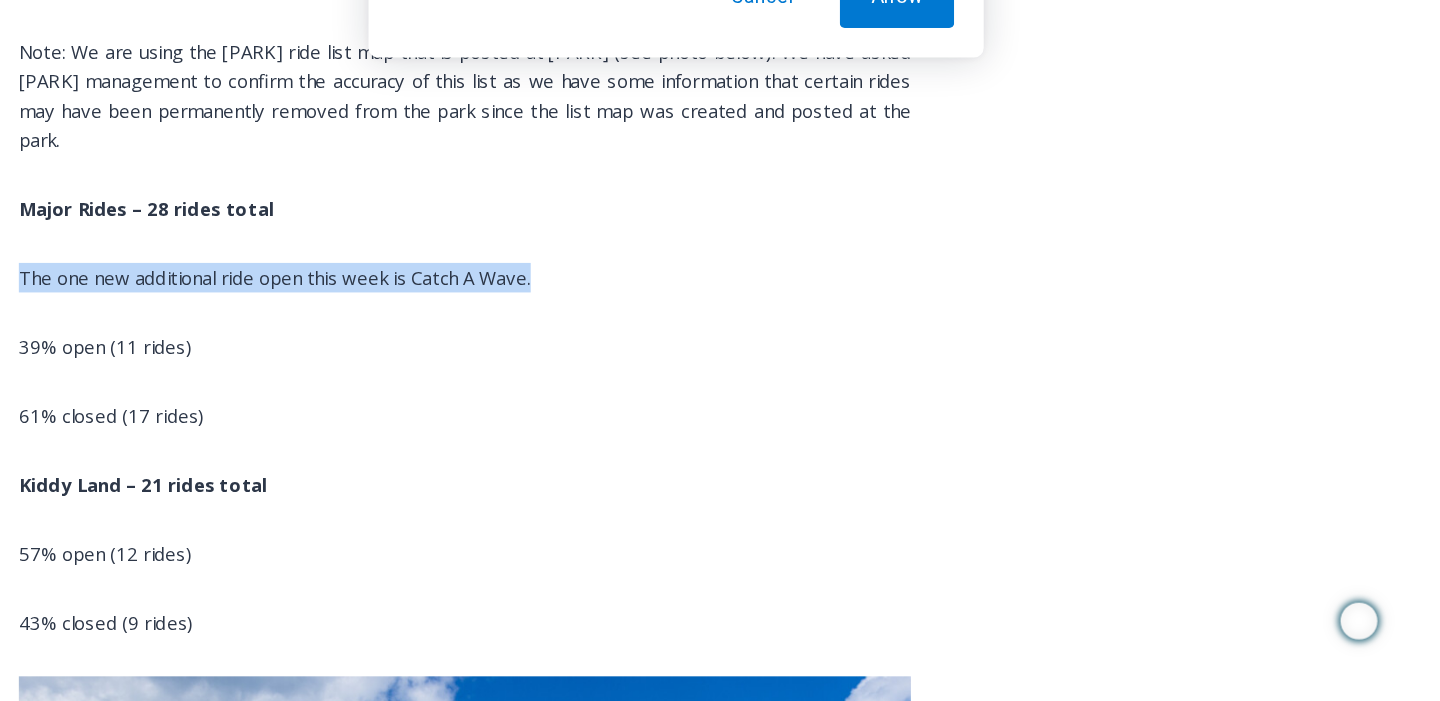 click on "The one new additional ride open this week is Catch A Wave." at bounding box center (548, 357) 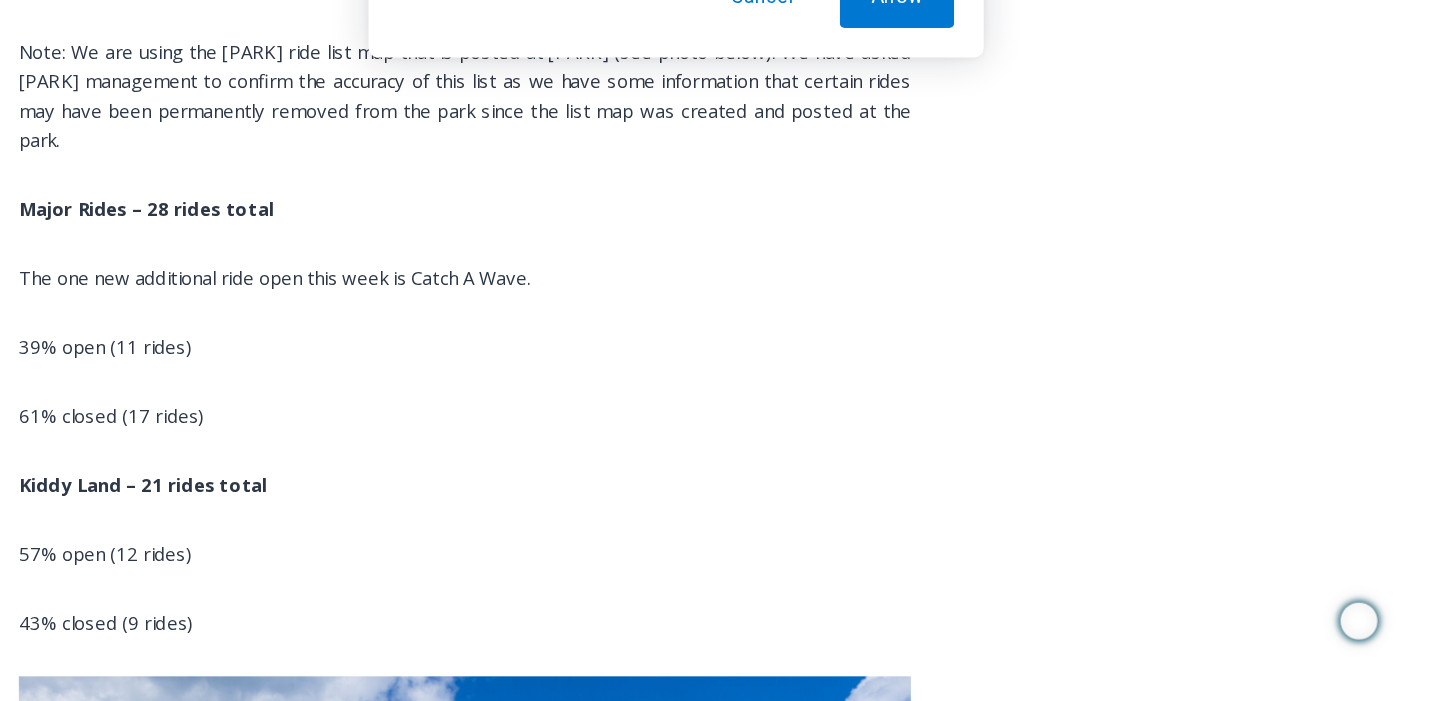 click on "(PHOTO: A bird’s eye view on [CITY]. File photo [YEAR]. Credit: [PERSON].)
This is [WEBSITE].com’s new weekly  [CITY] Ride Watch , showing what rides are open and closed in the park. This information is updated each week on Thursdays based on available, self-reported information from [PARK] ([NUMBER]).
In January [YEAR], private operator  [COMPANY] said it wanted out  of its [NUMBER] year contract to manage [PARK]. That left [COUNTY] County scrambling to open the park for the season. In May, the County  issued an emergency order  to permit a no-bid process needed to accelerate the inspection and preparation of rides at [PARK] Park.
The County  opened the park on [DATE] , but was careful to say many rides would be closed. Many rides they said would need to be repaired and then inspected before opening. As repair work continues, the County has been criticized for there being so many rides closed.
[CITY] Playland Ride Watch: What’s Open as of Thursday, [DATE]" at bounding box center [548, 1506] 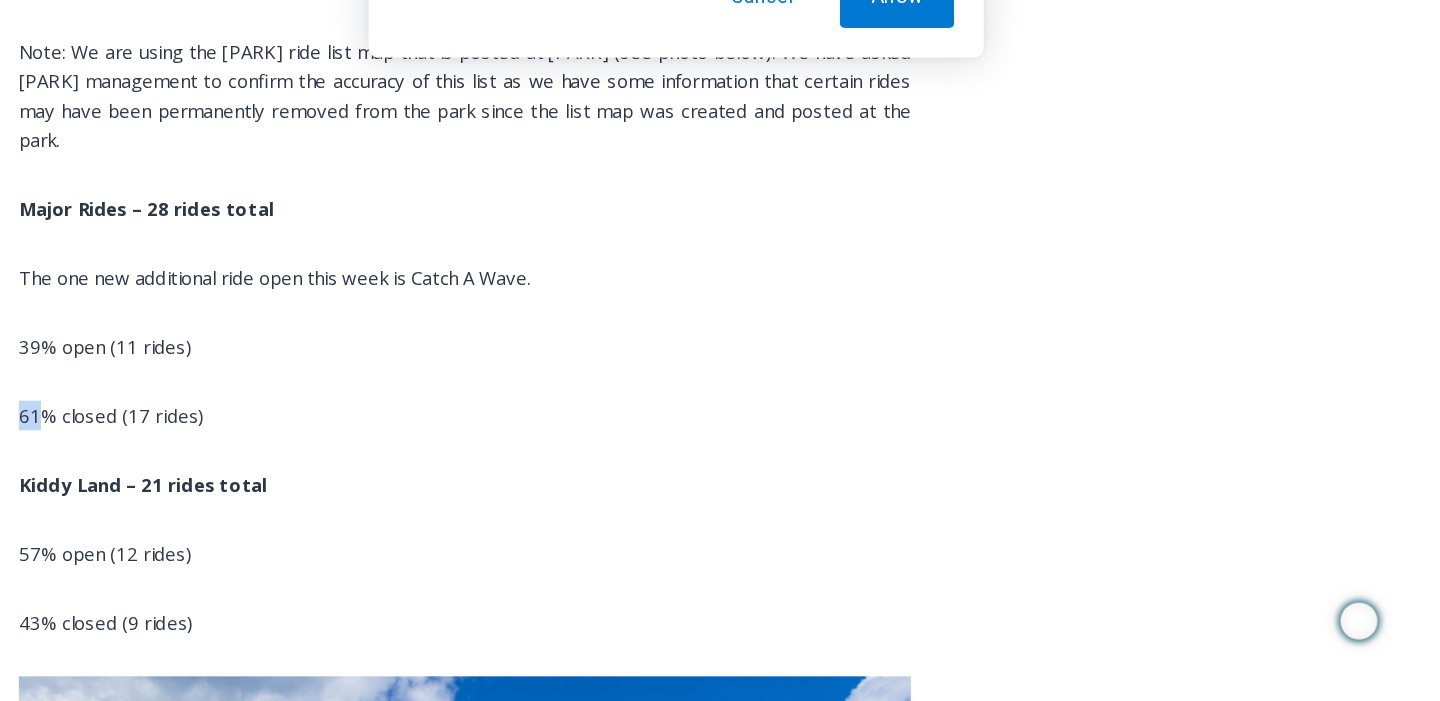 click on "(PHOTO: A bird’s eye view on [CITY]. File photo [YEAR]. Credit: [PERSON].)
This is [WEBSITE].com’s new weekly  [CITY] Ride Watch , showing what rides are open and closed in the park. This information is updated each week on Thursdays based on available, self-reported information from [PARK] ([NUMBER]).
In January [YEAR], private operator  [COMPANY] said it wanted out  of its [NUMBER] year contract to manage [PARK]. That left [COUNTY] County scrambling to open the park for the season. In May, the County  issued an emergency order  to permit a no-bid process needed to accelerate the inspection and preparation of rides at [PARK] Park.
The County  opened the park on [DATE] , but was careful to say many rides would be closed. Many rides they said would need to be repaired and then inspected before opening. As repair work continues, the County has been criticized for there being so many rides closed.
[CITY] Playland Ride Watch: What’s Open as of Thursday, [DATE]" at bounding box center [548, 1506] 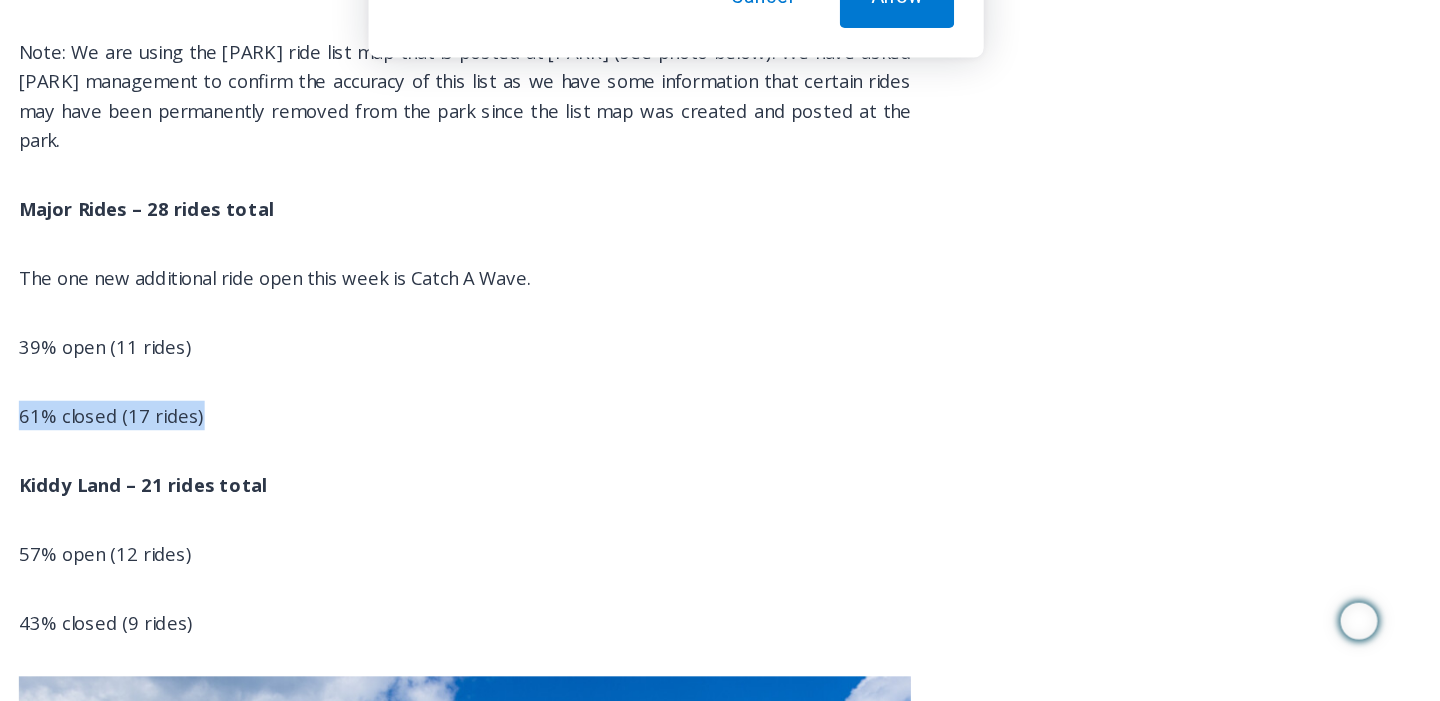 click on "(PHOTO: A bird’s eye view on [CITY]. File photo [YEAR]. Credit: [PERSON].)
This is [WEBSITE].com’s new weekly  [CITY] Ride Watch , showing what rides are open and closed in the park. This information is updated each week on Thursdays based on available, self-reported information from [PARK] ([NUMBER]).
In January [YEAR], private operator  [COMPANY] said it wanted out  of its [NUMBER] year contract to manage [PARK]. That left [COUNTY] County scrambling to open the park for the season. In May, the County  issued an emergency order  to permit a no-bid process needed to accelerate the inspection and preparation of rides at [PARK] Park.
The County  opened the park on [DATE] , but was careful to say many rides would be closed. Many rides they said would need to be repaired and then inspected before opening. As repair work continues, the County has been criticized for there being so many rides closed.
[CITY] Playland Ride Watch: What’s Open as of Thursday, [DATE]" at bounding box center [548, 1506] 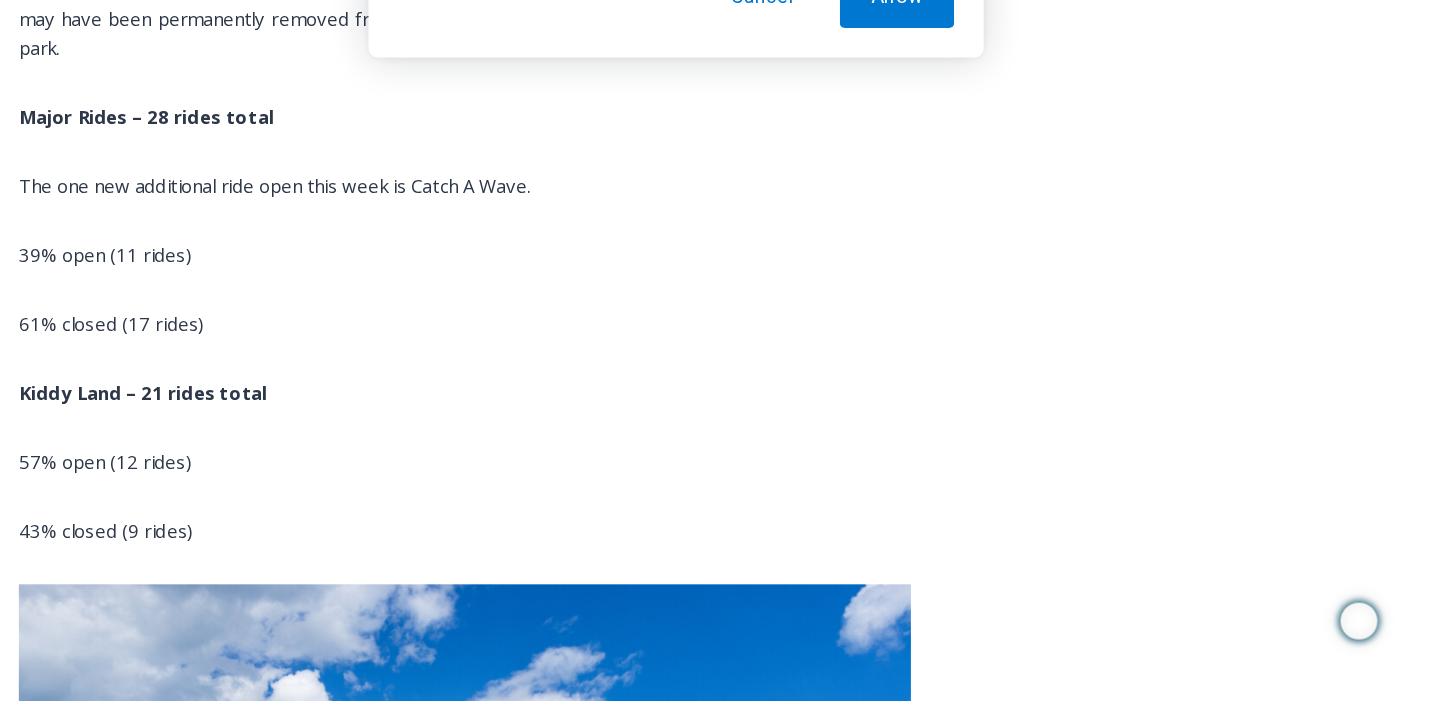 scroll, scrollTop: 1785, scrollLeft: 0, axis: vertical 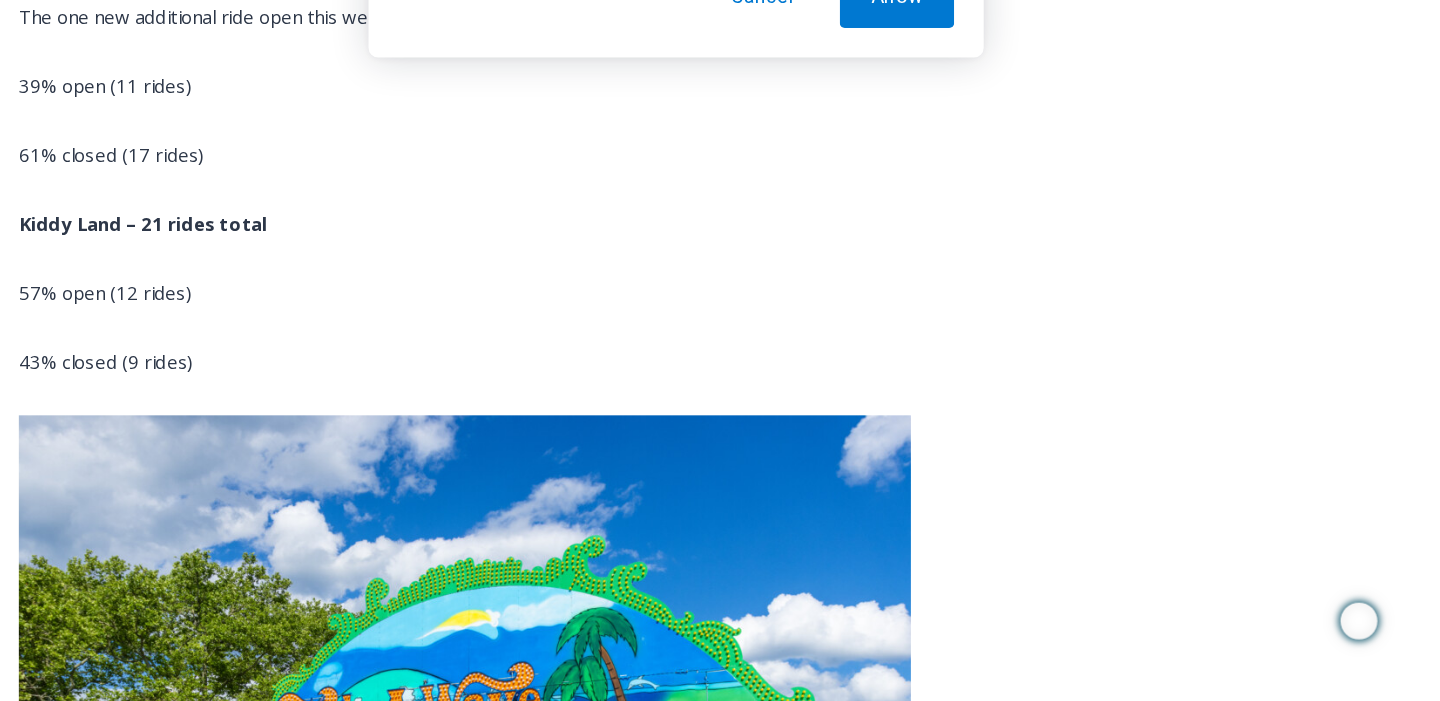 click on "57% open (12 rides)" at bounding box center [548, 369] 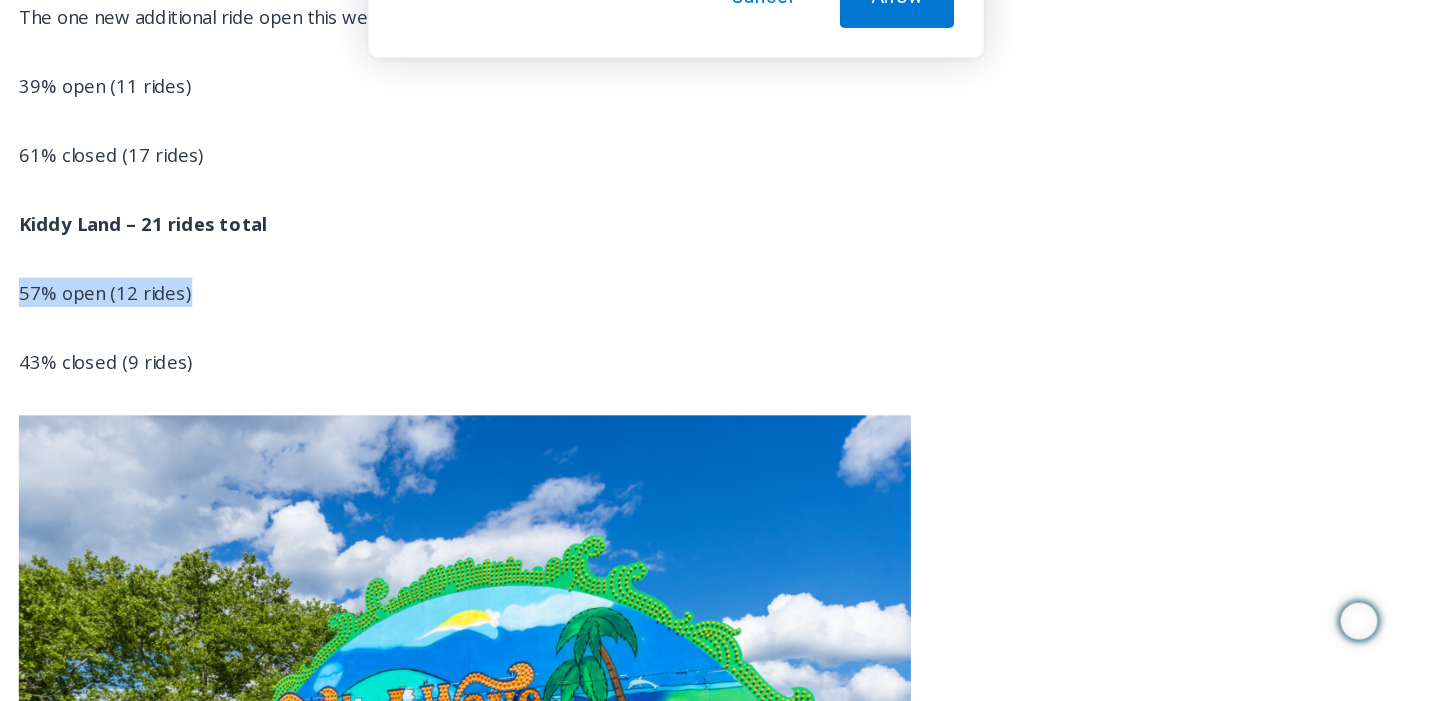 click on "57% open (12 rides)" at bounding box center [548, 369] 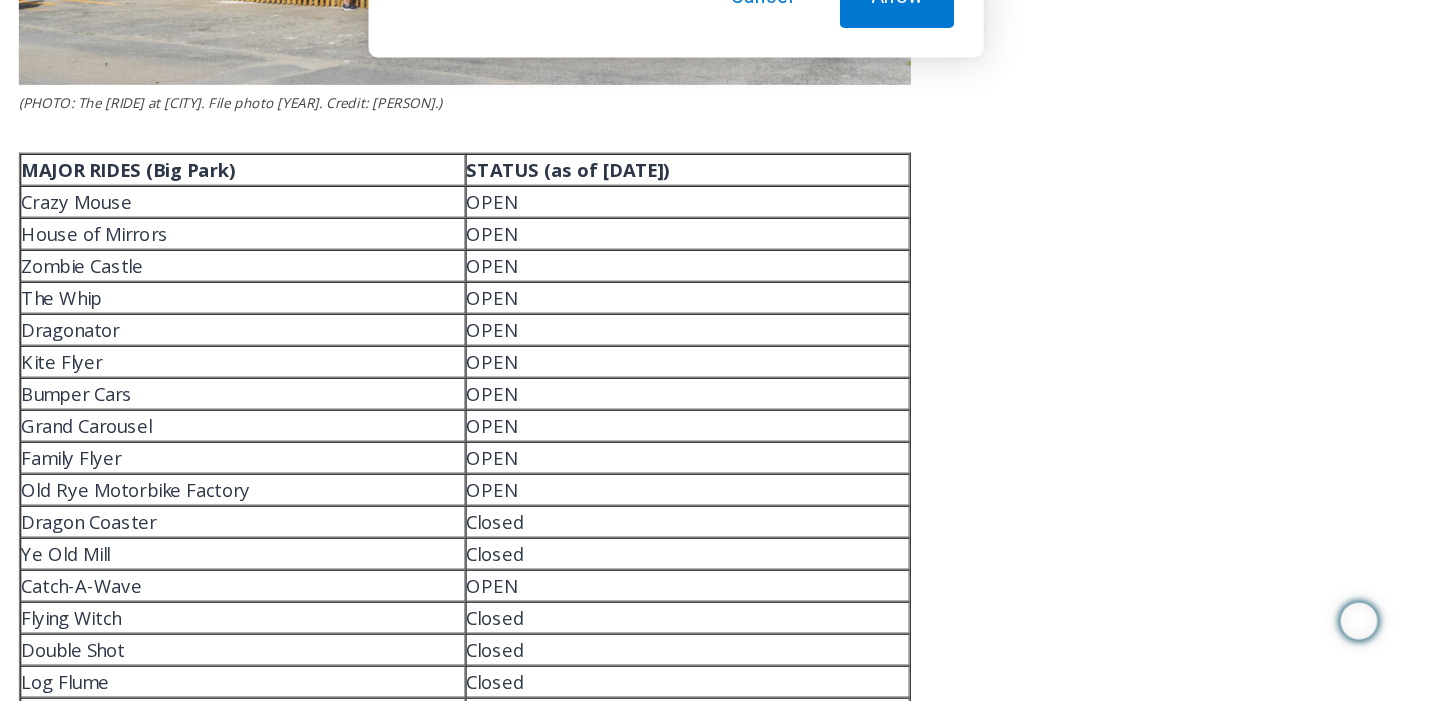 scroll, scrollTop: 2739, scrollLeft: 0, axis: vertical 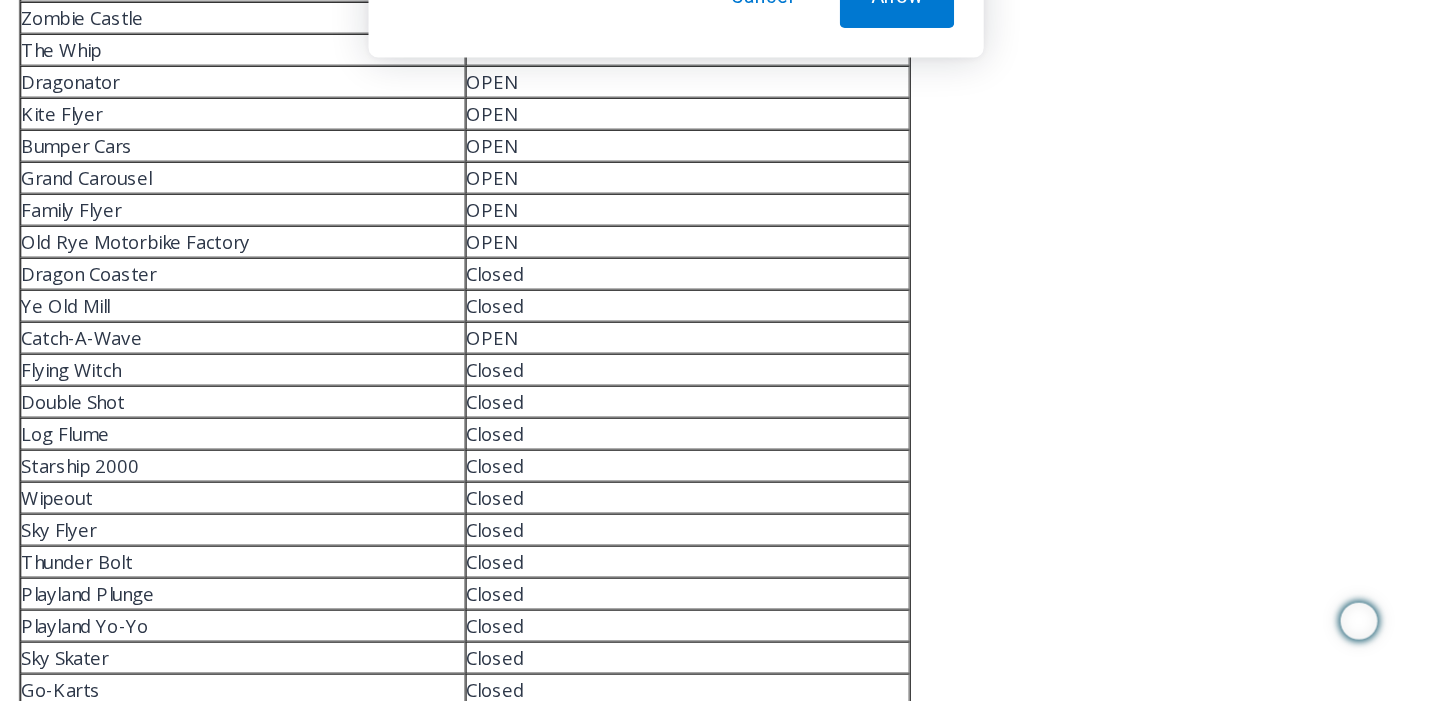 click on "Closed" at bounding box center (730, 354) 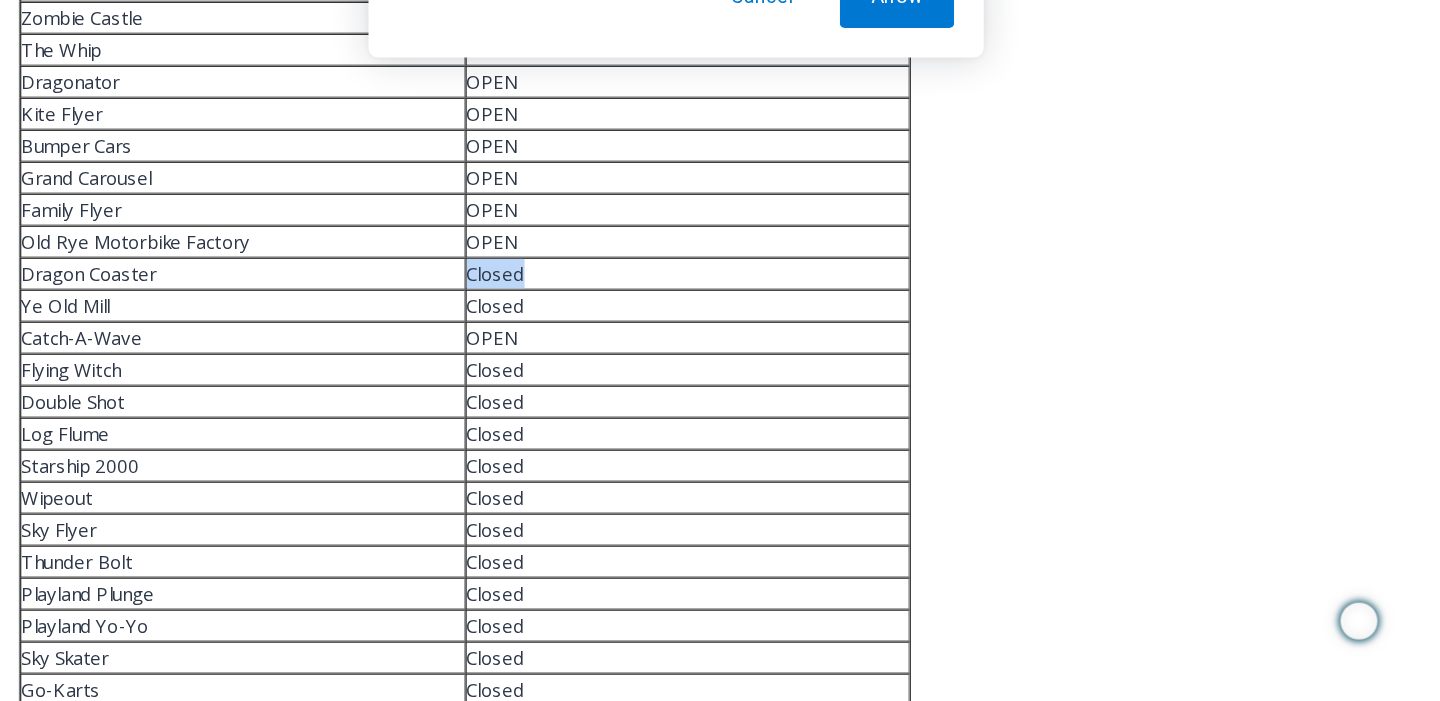 click on "Closed" at bounding box center (730, 354) 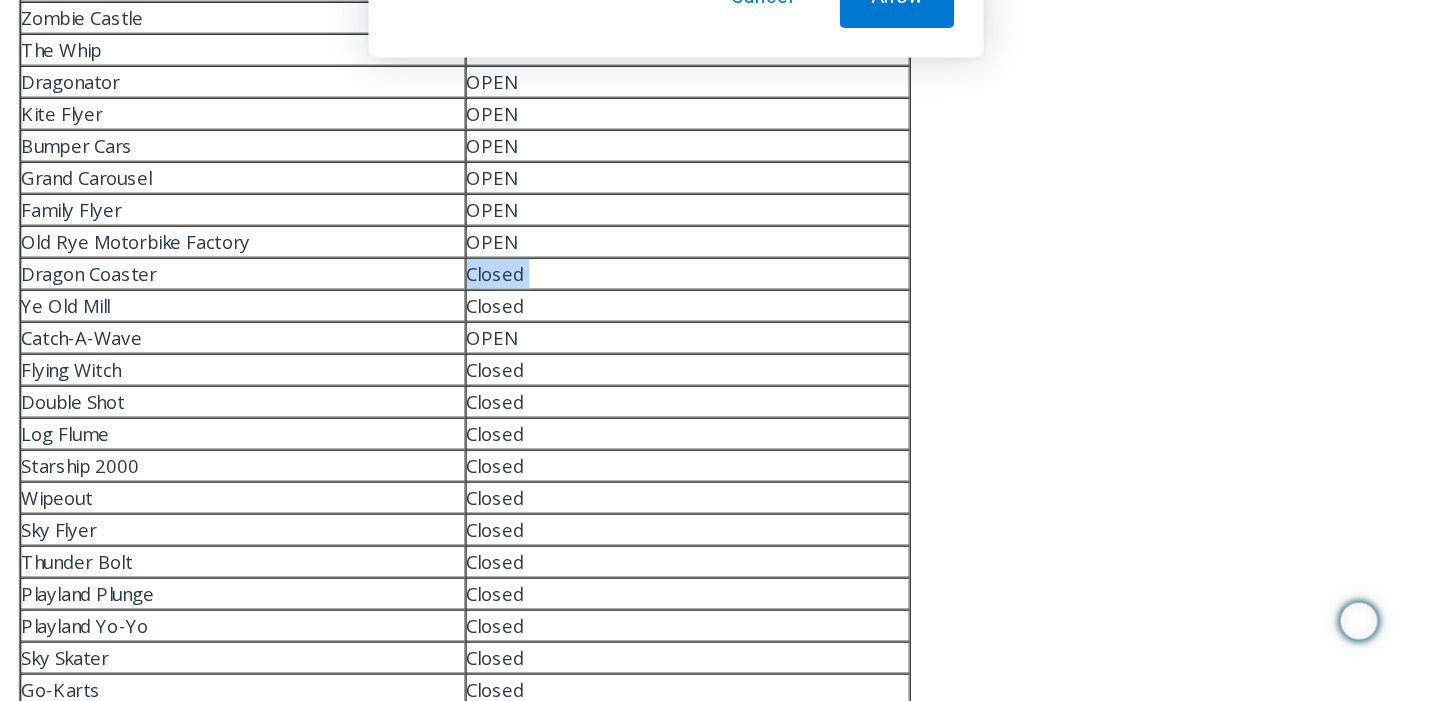 click on "Closed" at bounding box center (730, 354) 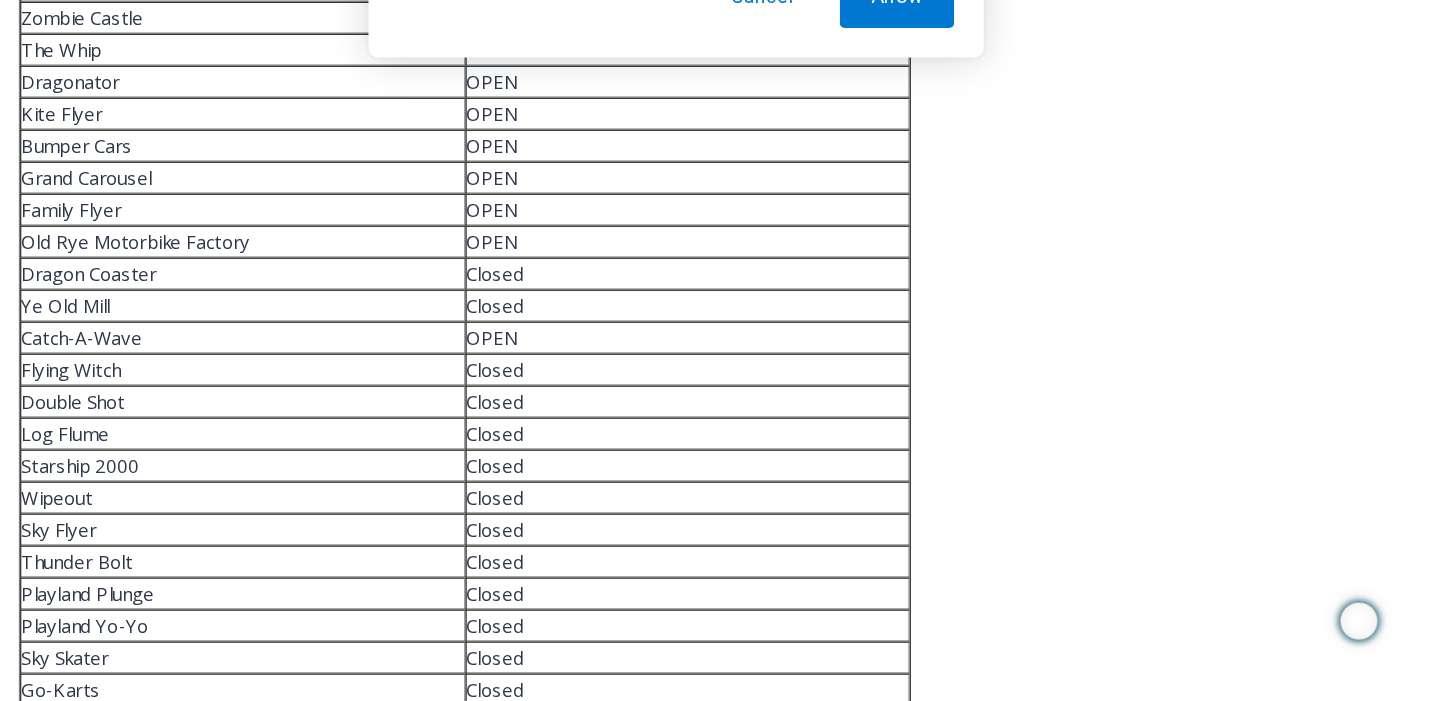 click on "OPEN" at bounding box center (730, 406) 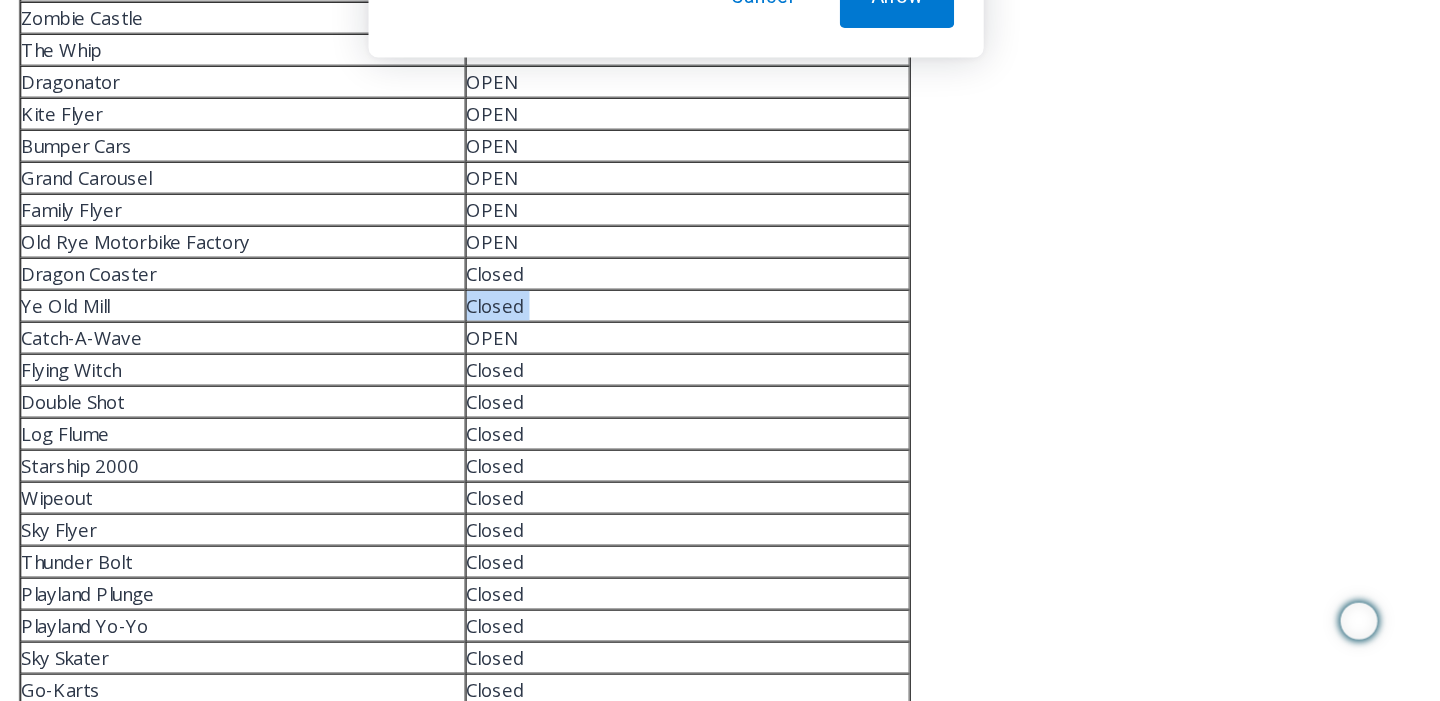 click on "Closed" at bounding box center (730, 380) 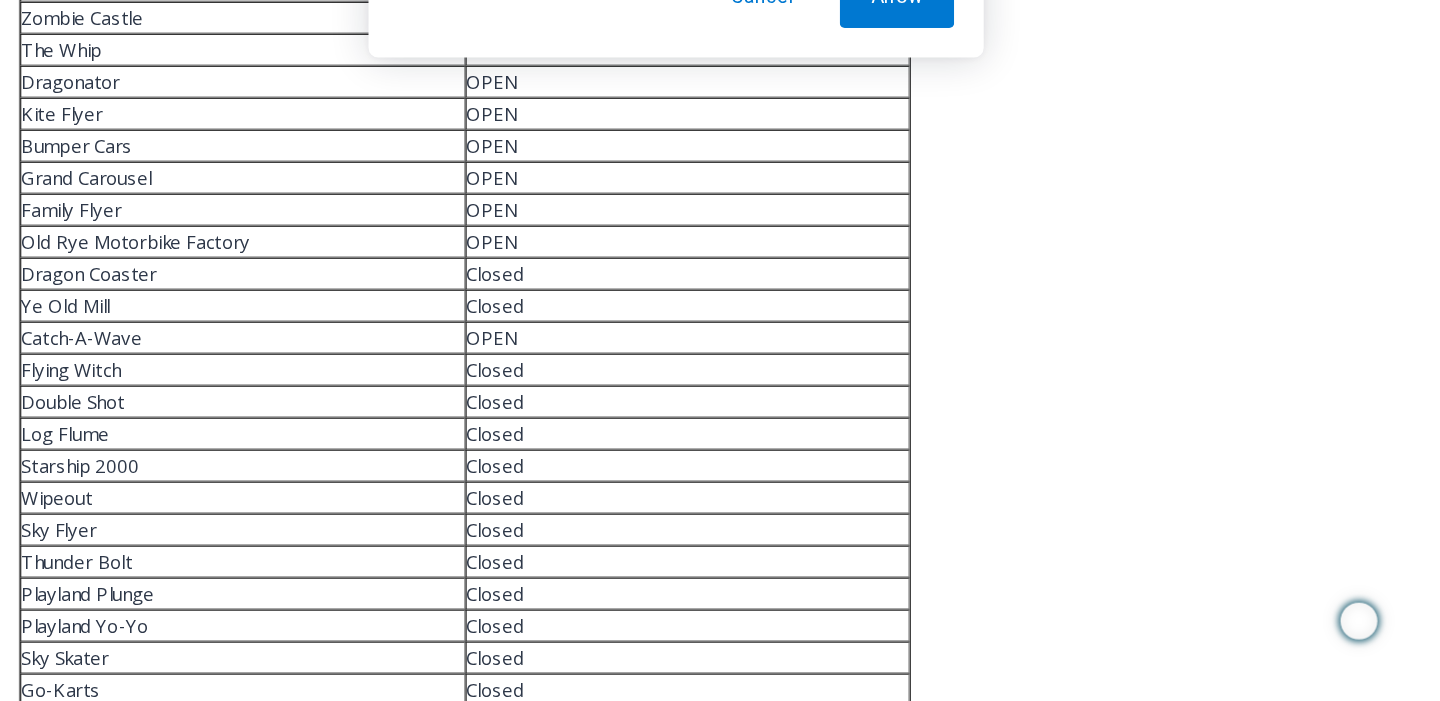 click on "Closed" at bounding box center [730, 432] 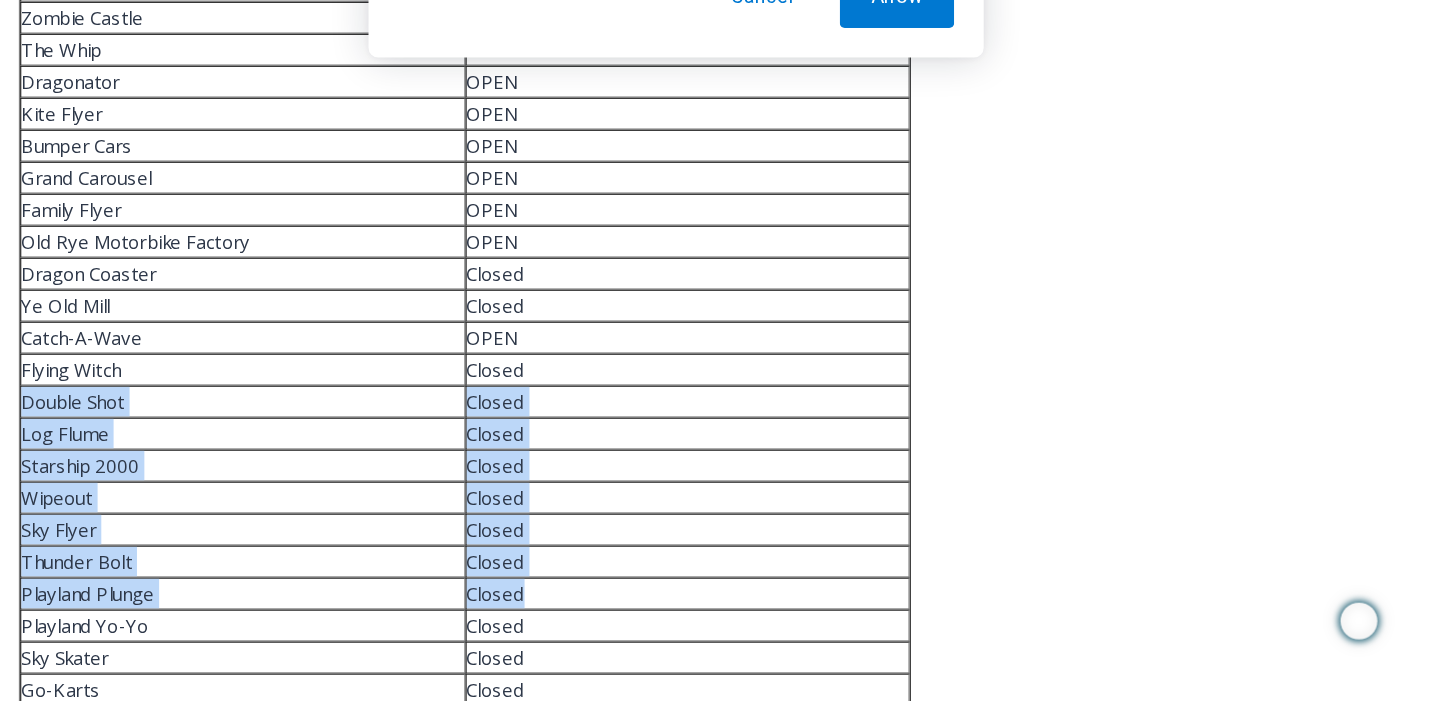 drag, startPoint x: 600, startPoint y: 425, endPoint x: 669, endPoint y: 614, distance: 201.20139 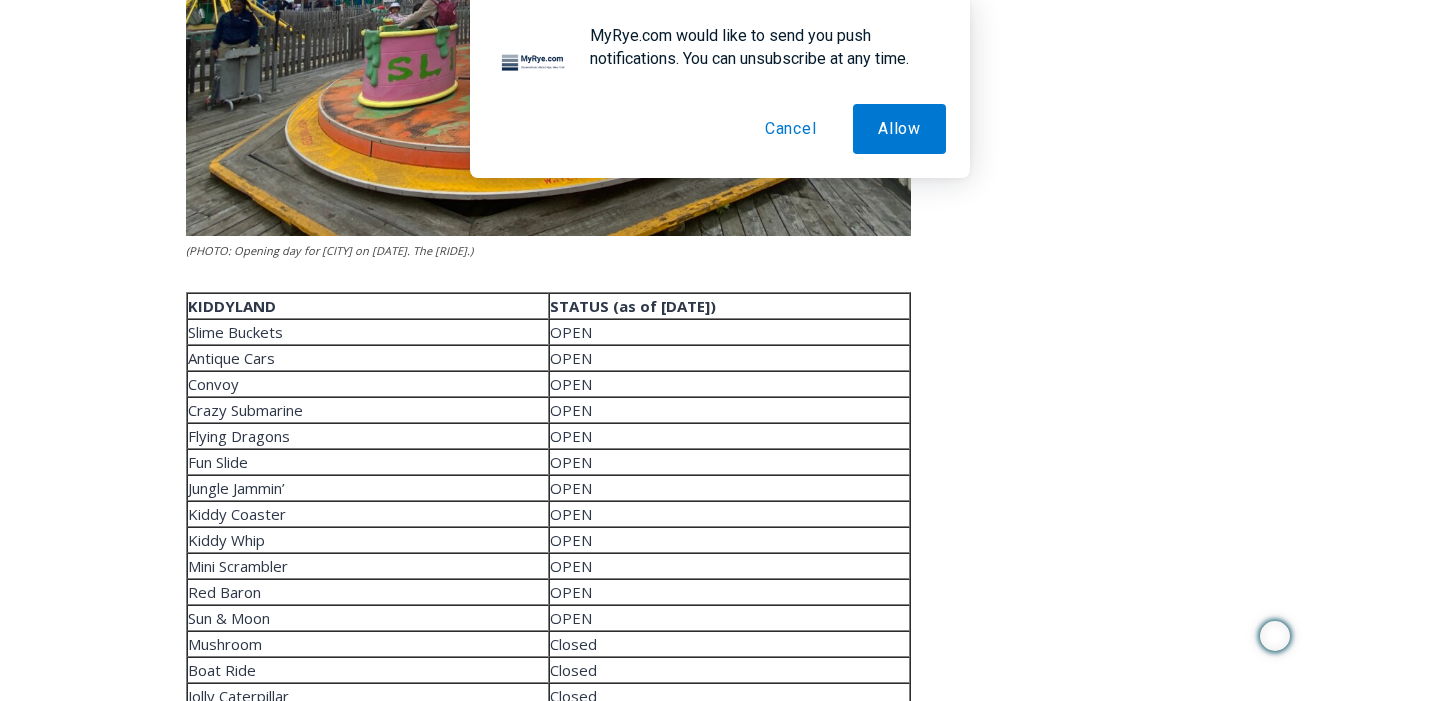 scroll, scrollTop: 4275, scrollLeft: 0, axis: vertical 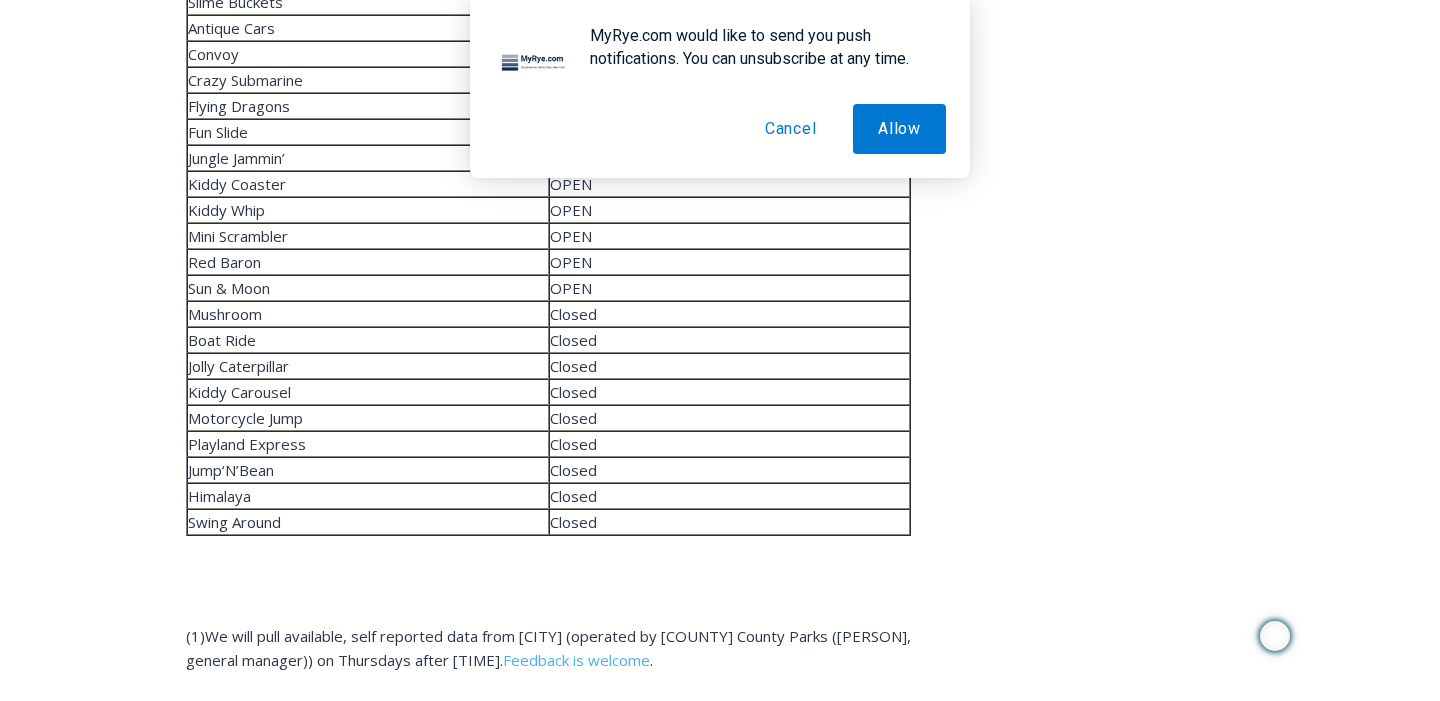 click on "Cancel" at bounding box center (791, 129) 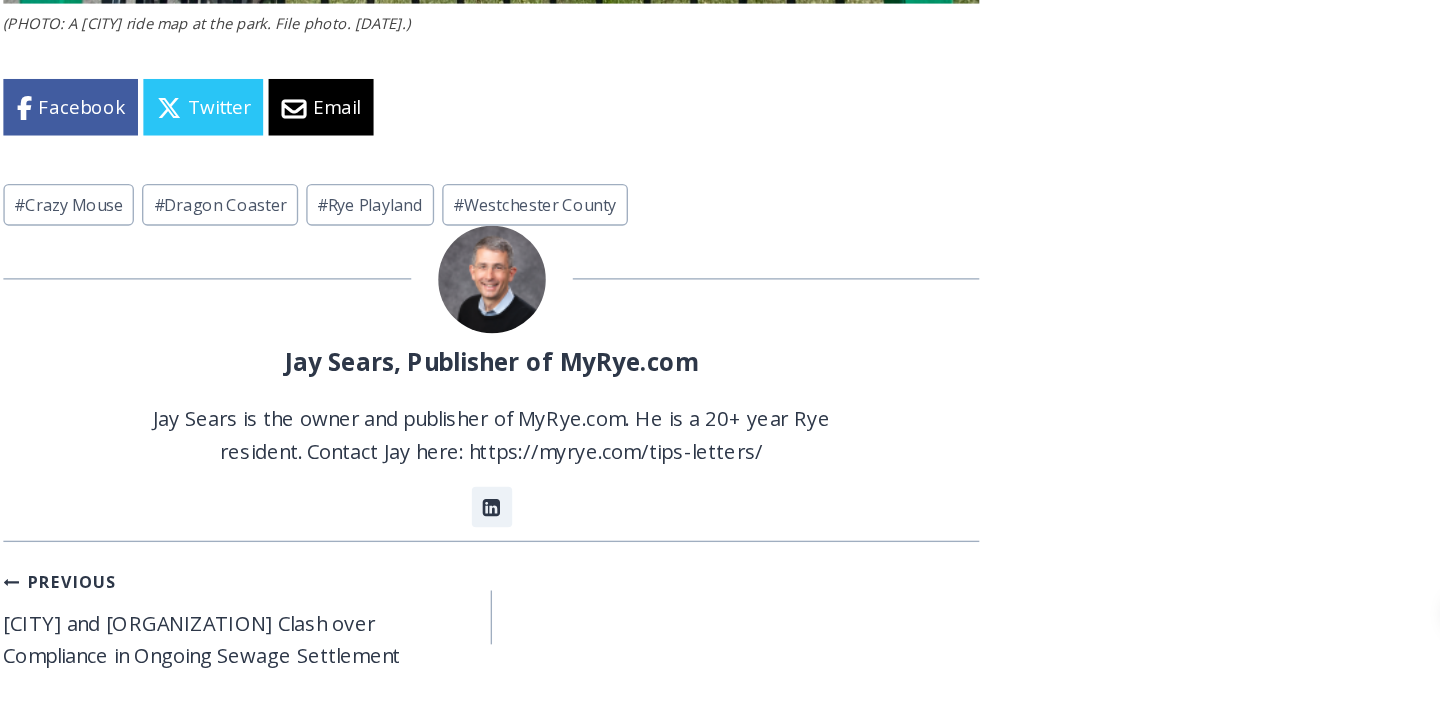 scroll, scrollTop: 5344, scrollLeft: 0, axis: vertical 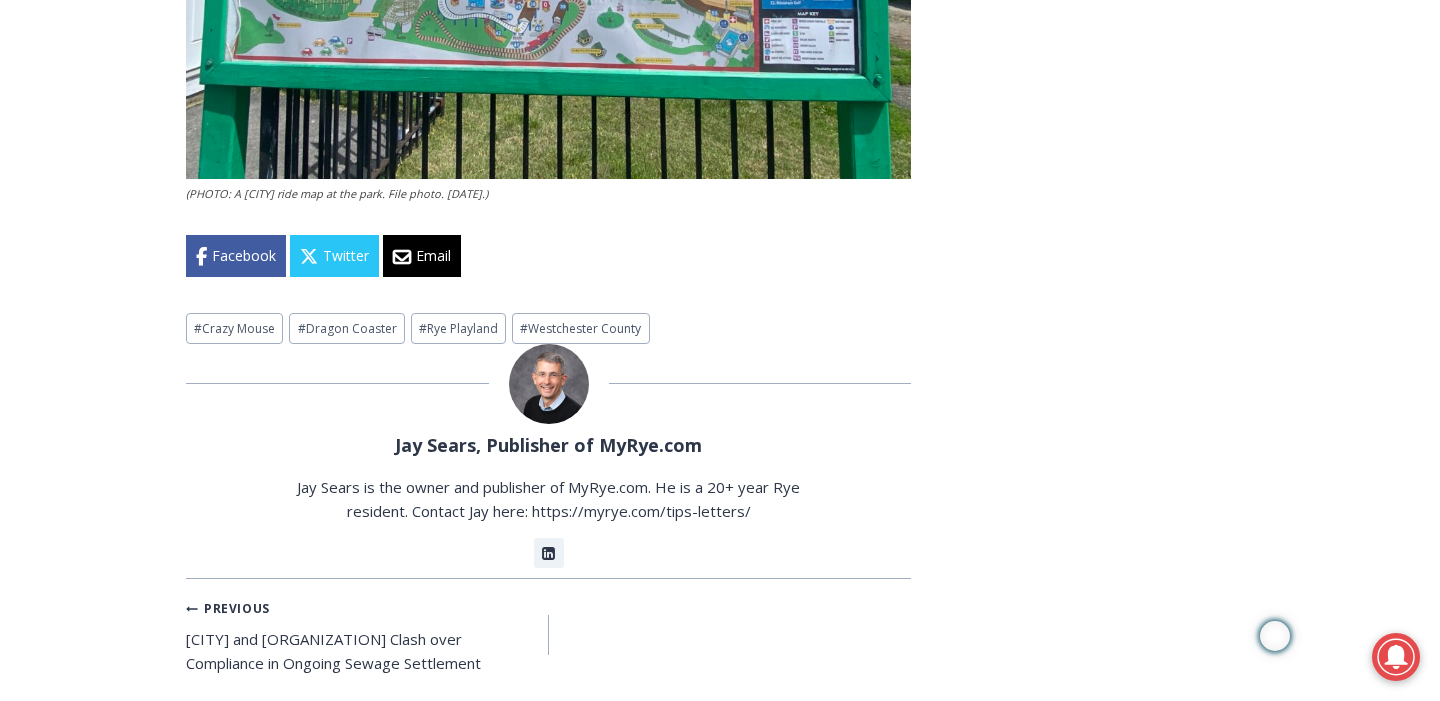 click on "Home   >   [PARK]   >   [CITY] Playland Ride Watch: What’s Open as of Thursday, [DATE]
[PARK]
[CITY] Playland Ride Watch: What’s Open as of Thursday, [DATE]
By [PERSON], Publisher of [WEBSITE].com
[DATE] [DATE]
(PHOTO: A bird’s eye view on [CITY]. File photo [YEAR]. Credit: [PERSON].)
This is [WEBSITE].com’s new weekly  [CITY] Playland Ride Watch , showing what rides are open and closed in the park. This information is updated each week on Thursdays based on available, self-reported information from [PARK] ([NUMBER]).
In January [YEAR], private operator  [COMPANY] said it wanted out  of its [NUMBER] year contract to manage [PARK]. That left [COUNTY] County scrambling to open the park for the season. In May, the County" at bounding box center (720, -1719) 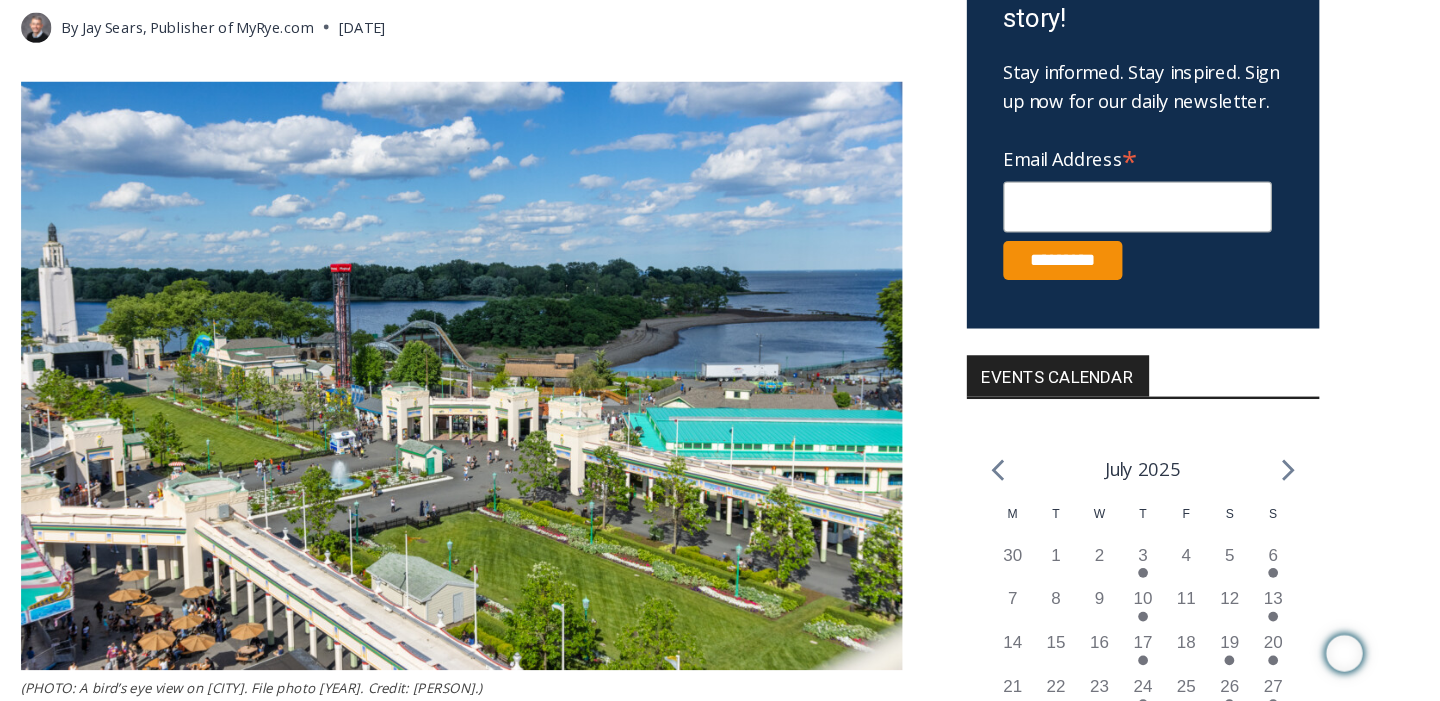 scroll, scrollTop: 419, scrollLeft: 0, axis: vertical 